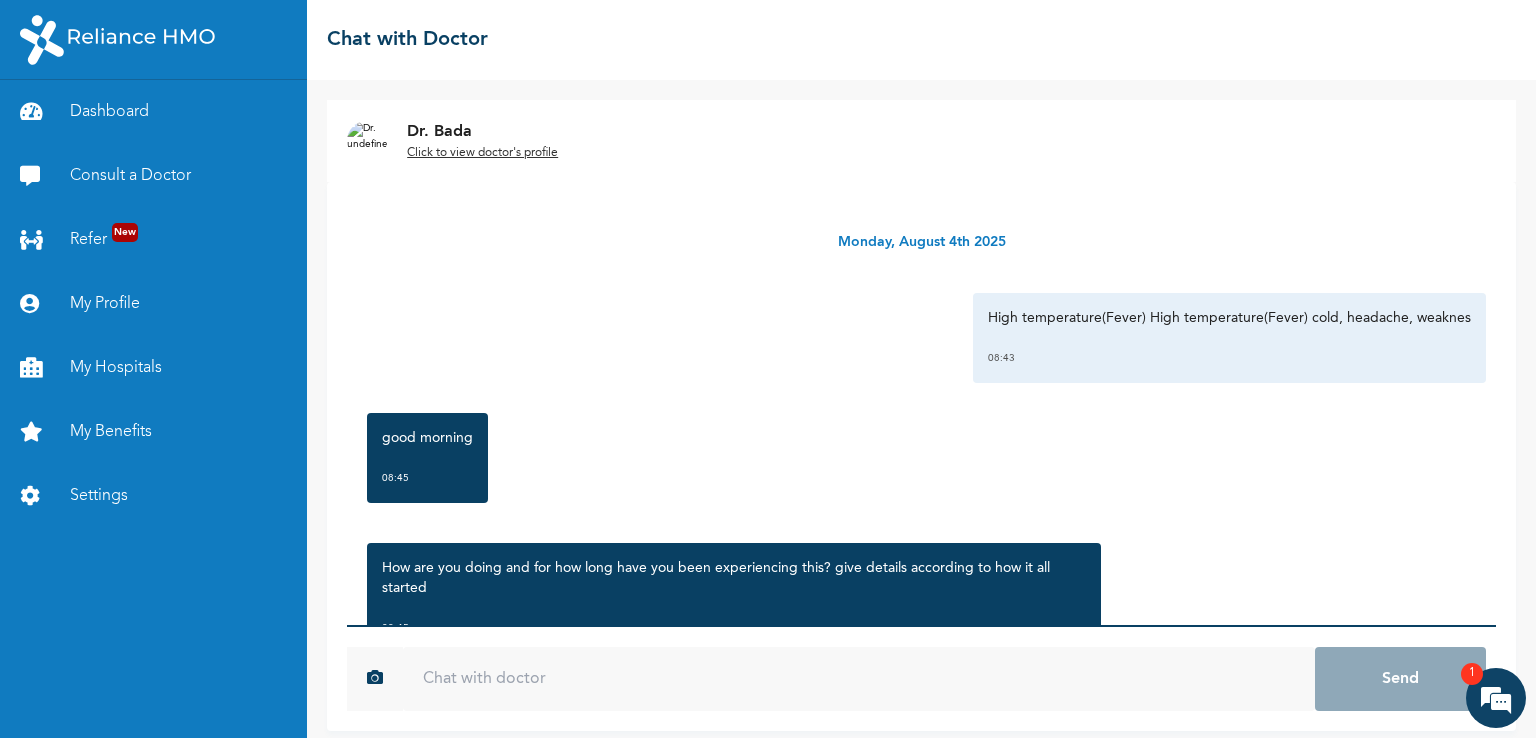 scroll, scrollTop: 0, scrollLeft: 0, axis: both 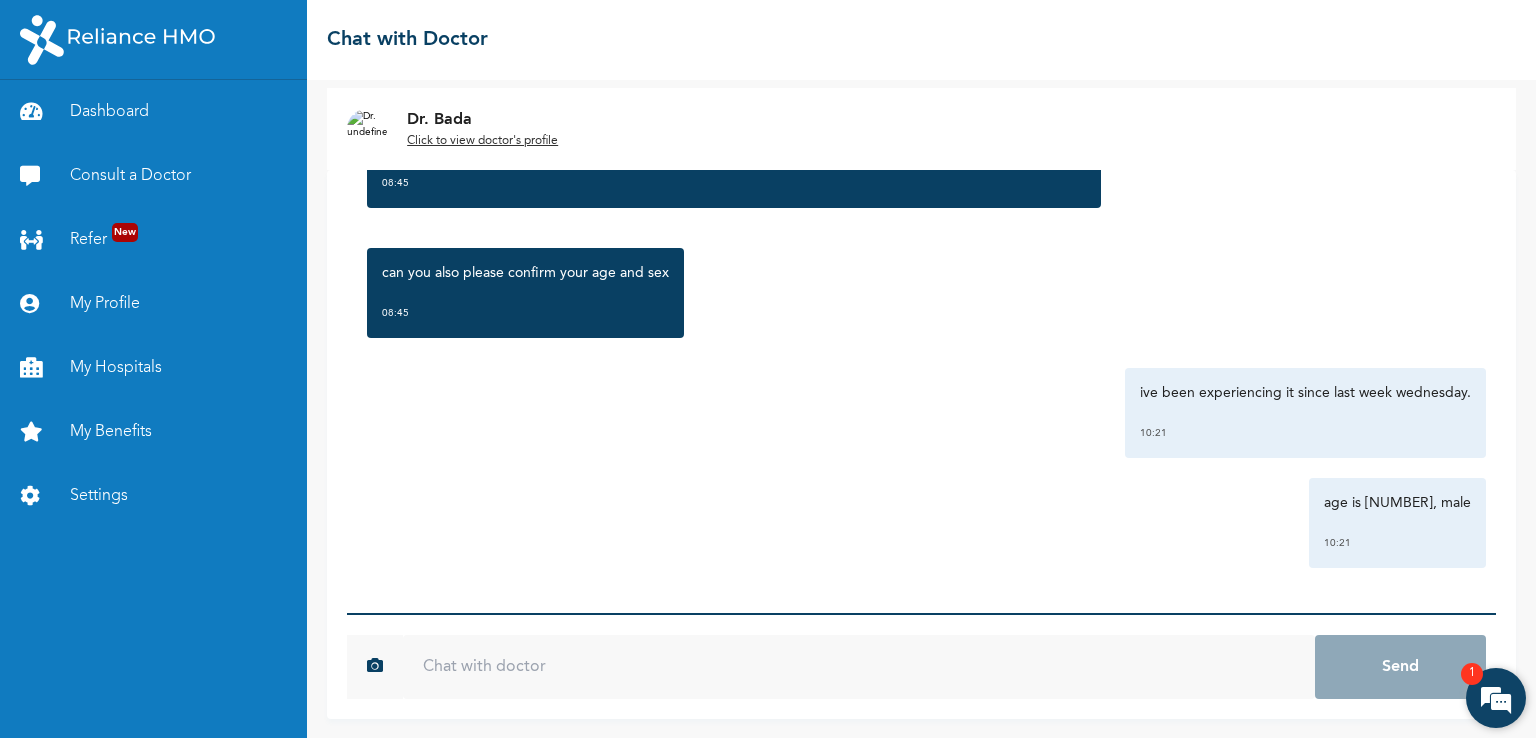click at bounding box center [1496, 698] 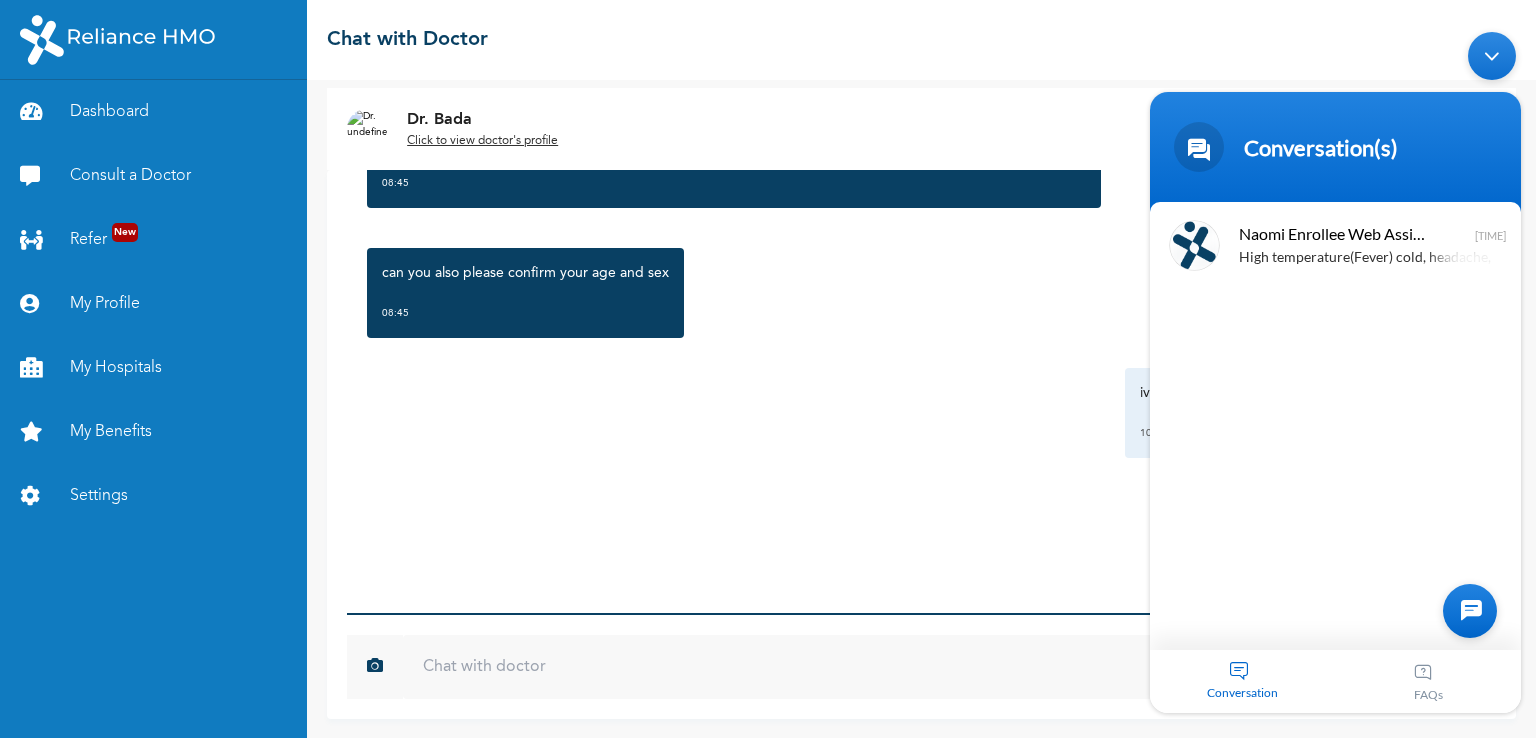 drag, startPoint x: 1496, startPoint y: 62, endPoint x: 2630, endPoint y: 83, distance: 1134.1945 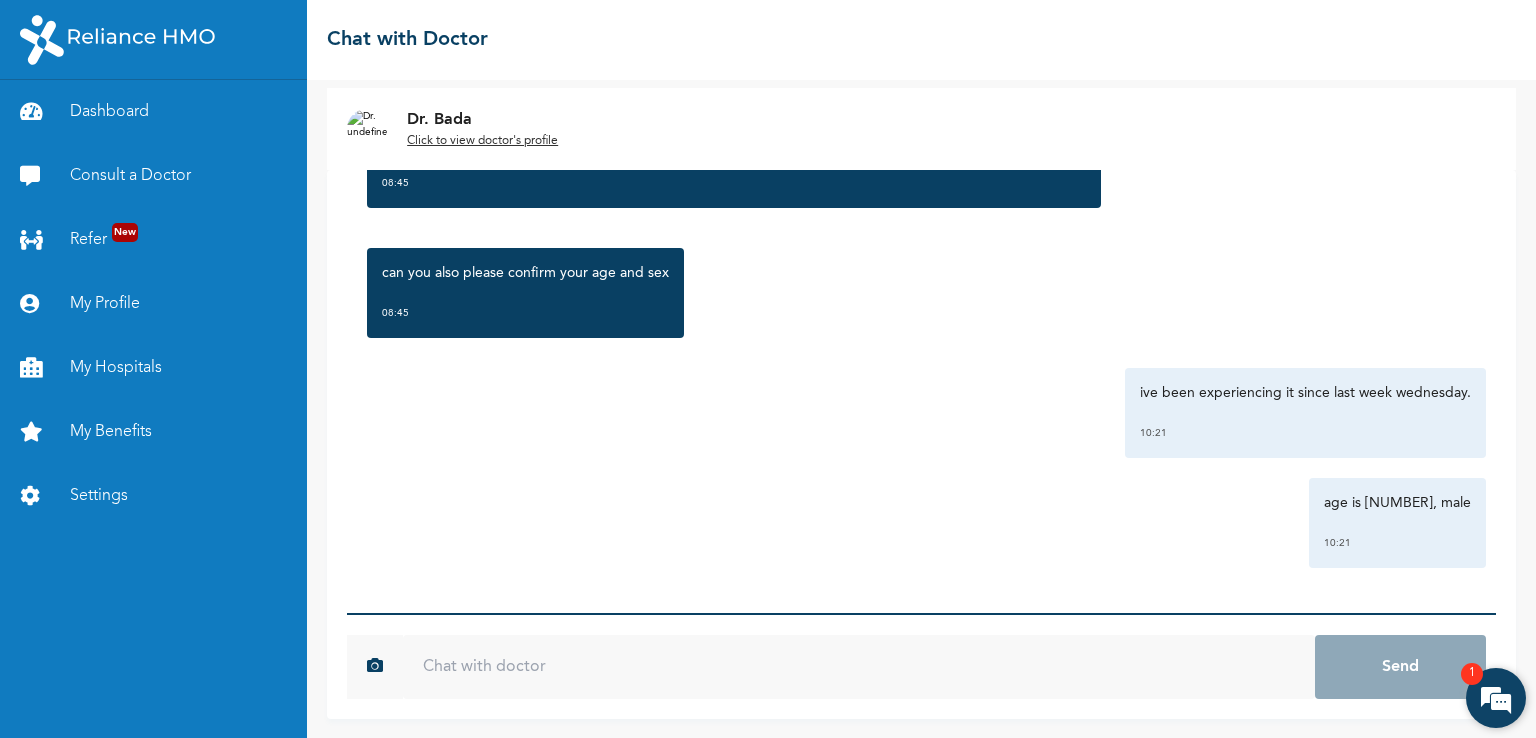 click at bounding box center (1496, 698) 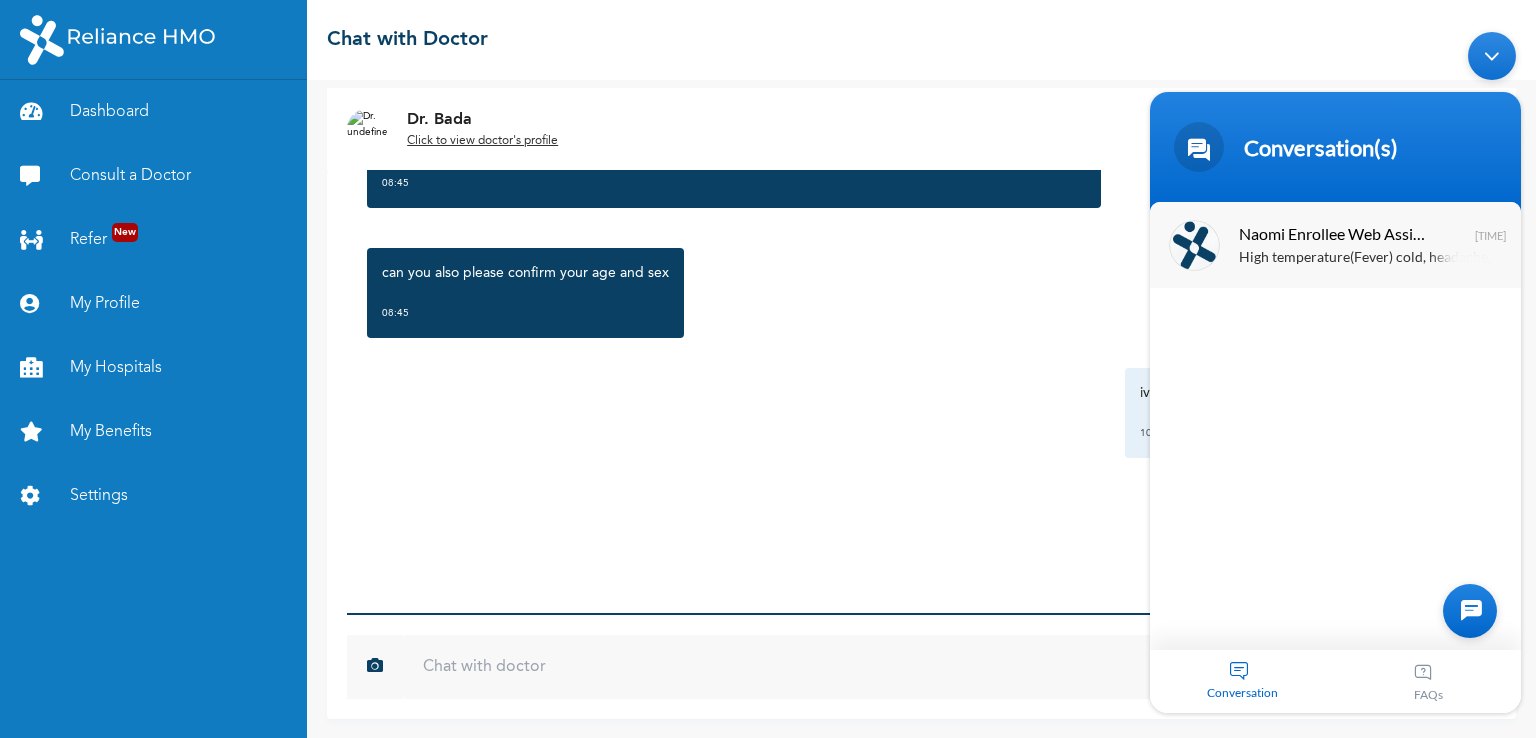 click on "High temperature(Fever) cold, headache, weaknes" at bounding box center (1365, 257) 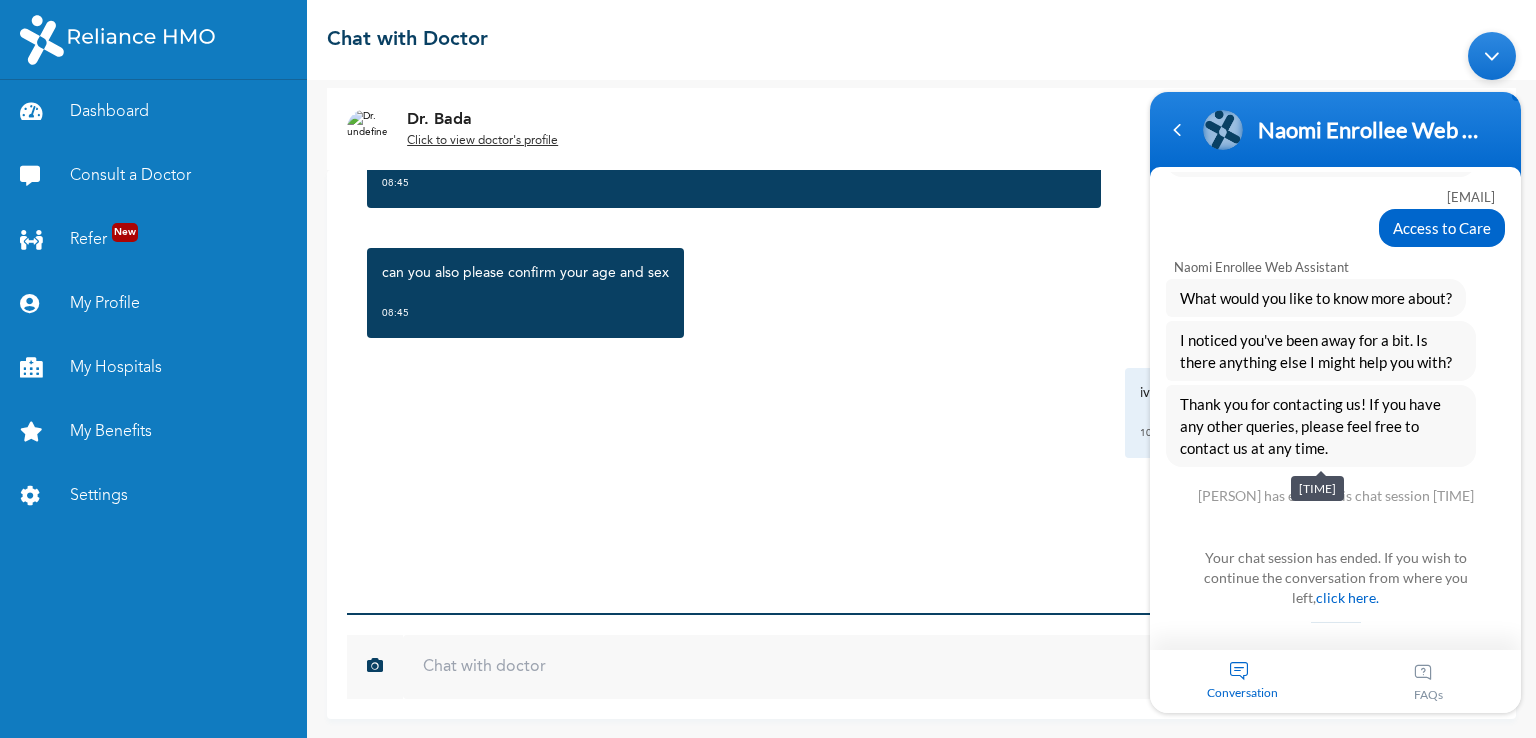 scroll, scrollTop: 713, scrollLeft: 0, axis: vertical 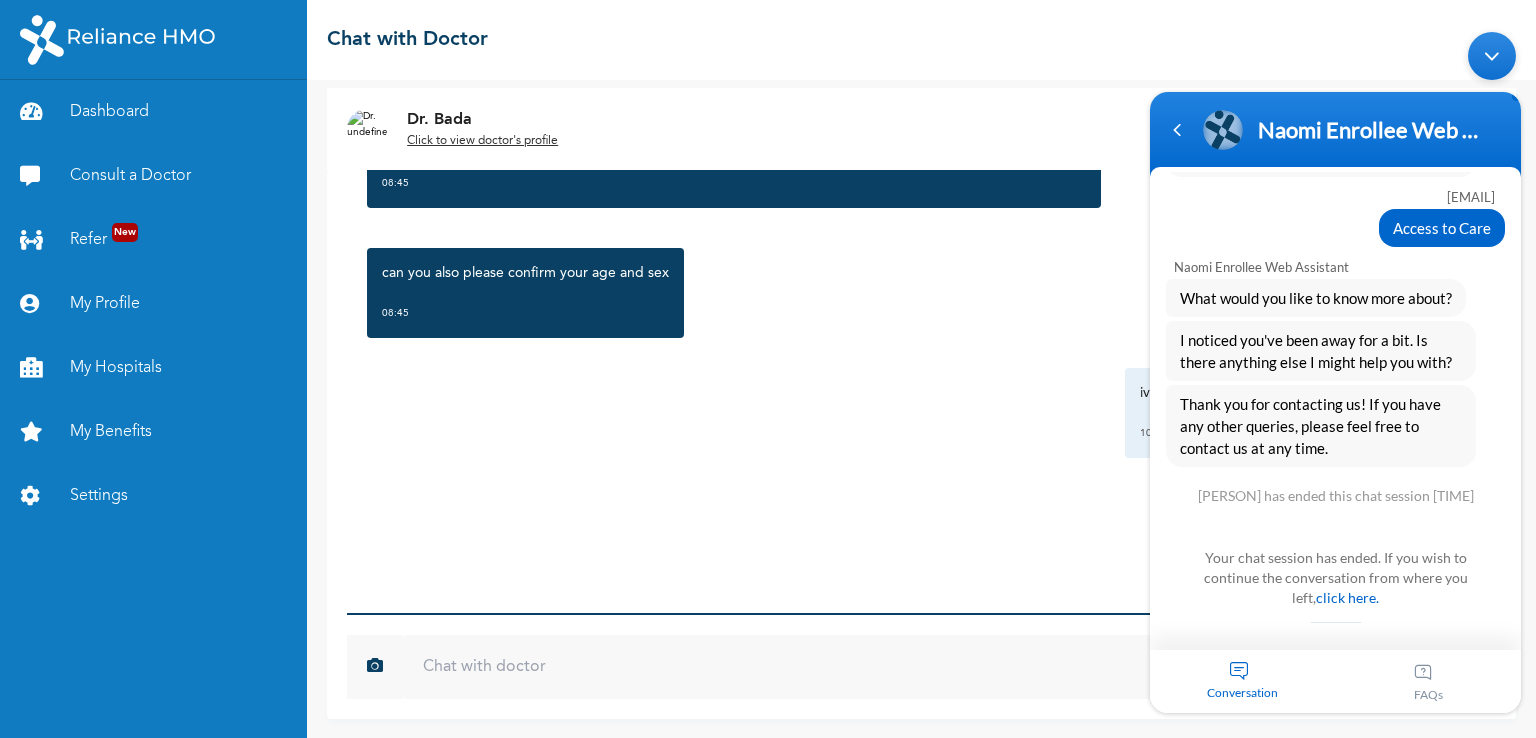 drag, startPoint x: 1476, startPoint y: 64, endPoint x: 1477, endPoint y: 39, distance: 25.019993 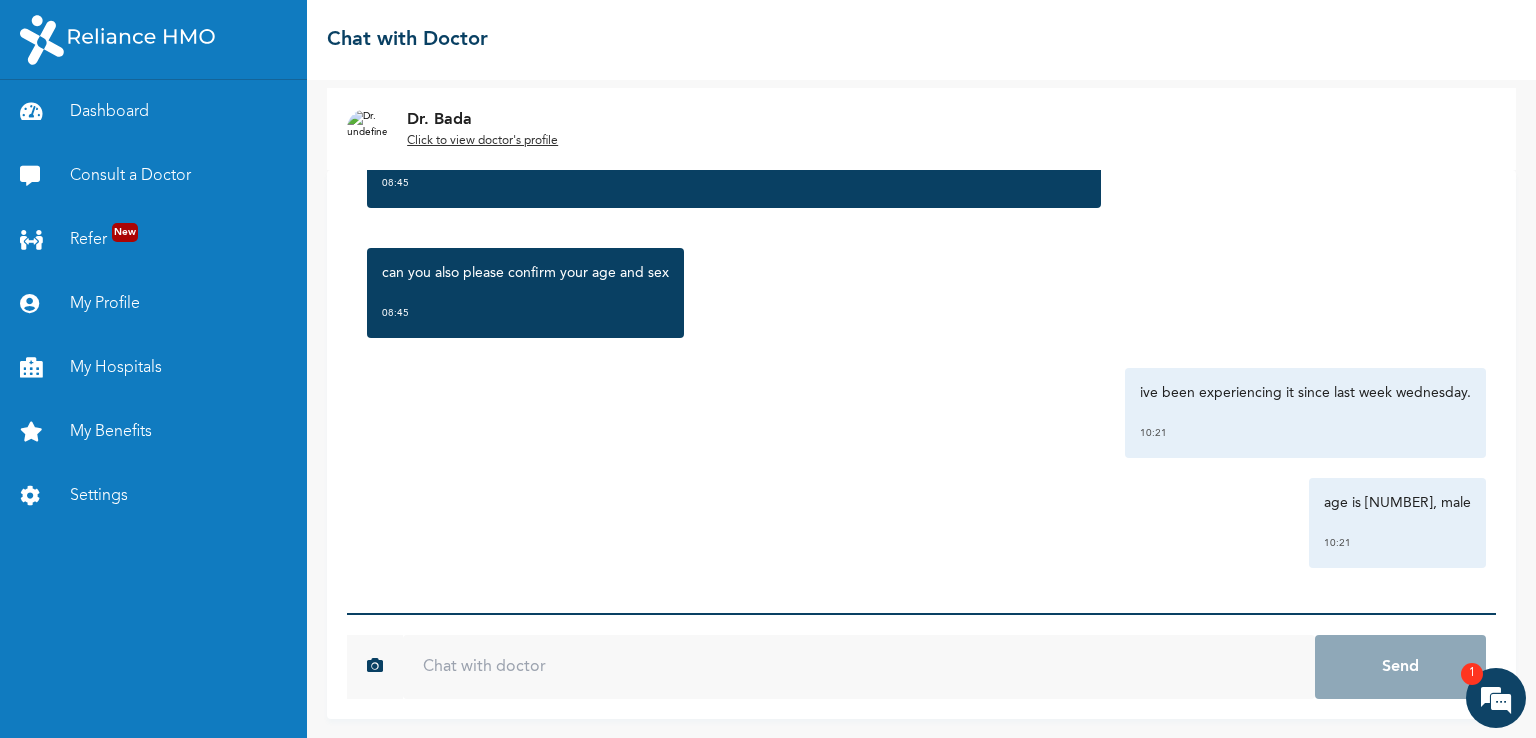 scroll, scrollTop: 0, scrollLeft: 0, axis: both 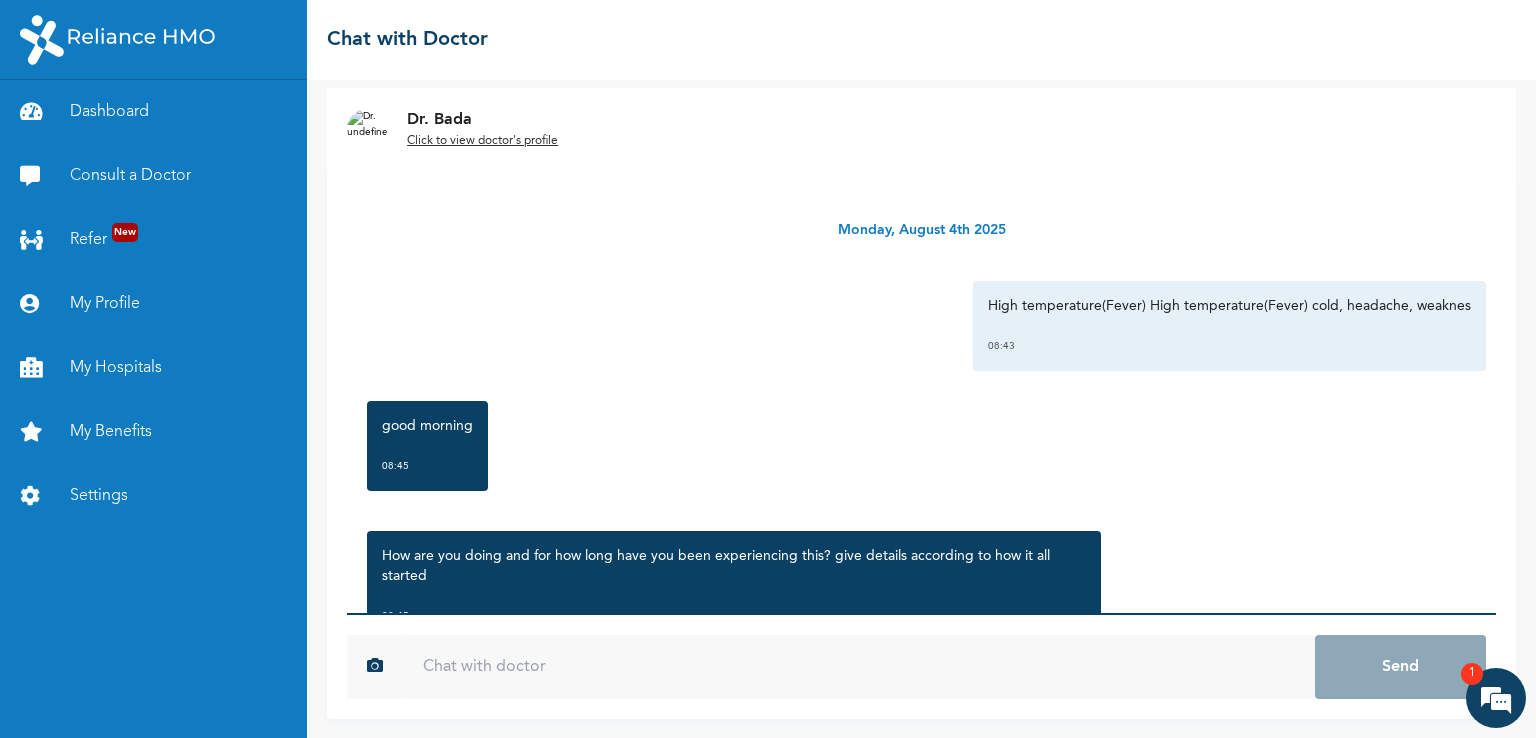 click on "Click to view doctor's profile" at bounding box center [482, 141] 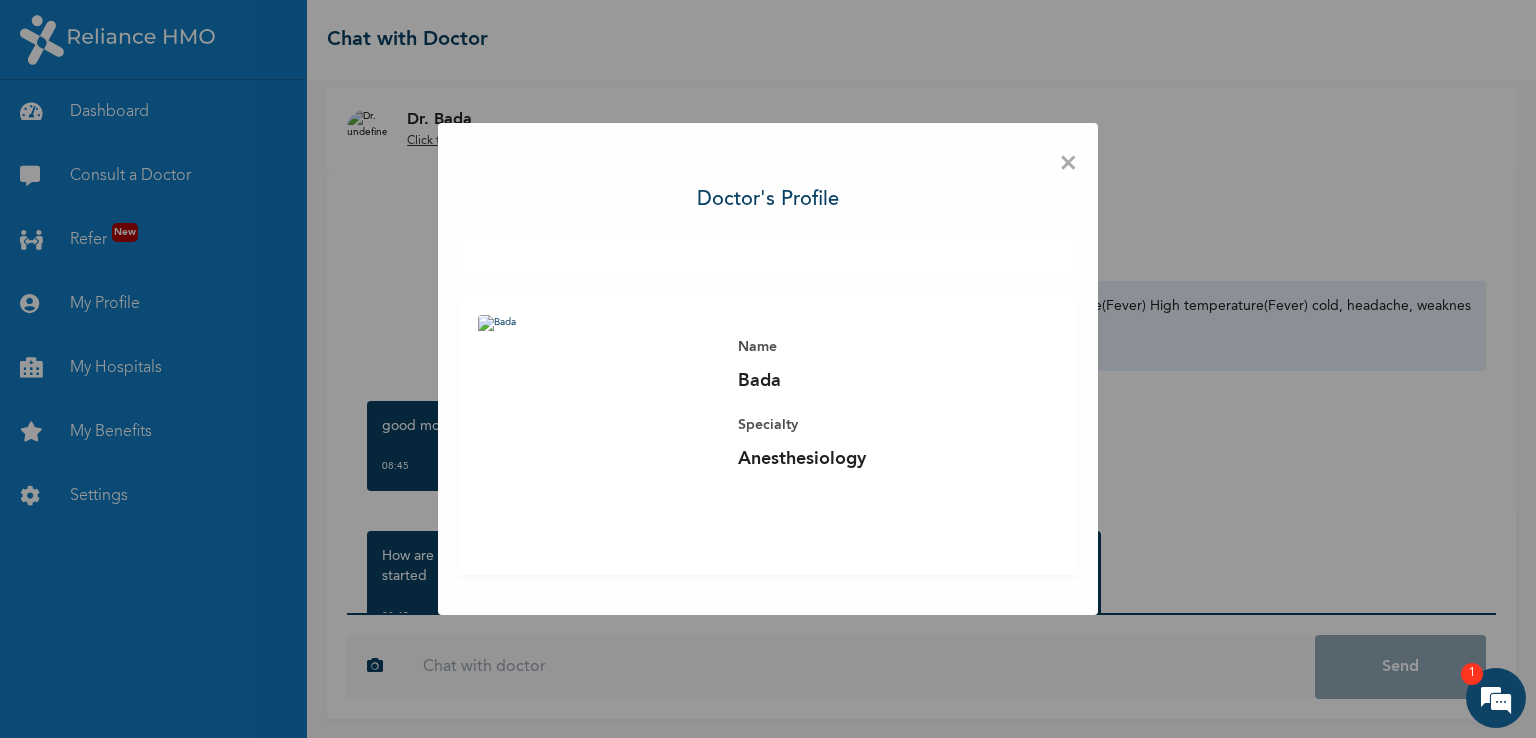 click on "×" at bounding box center (1068, 164) 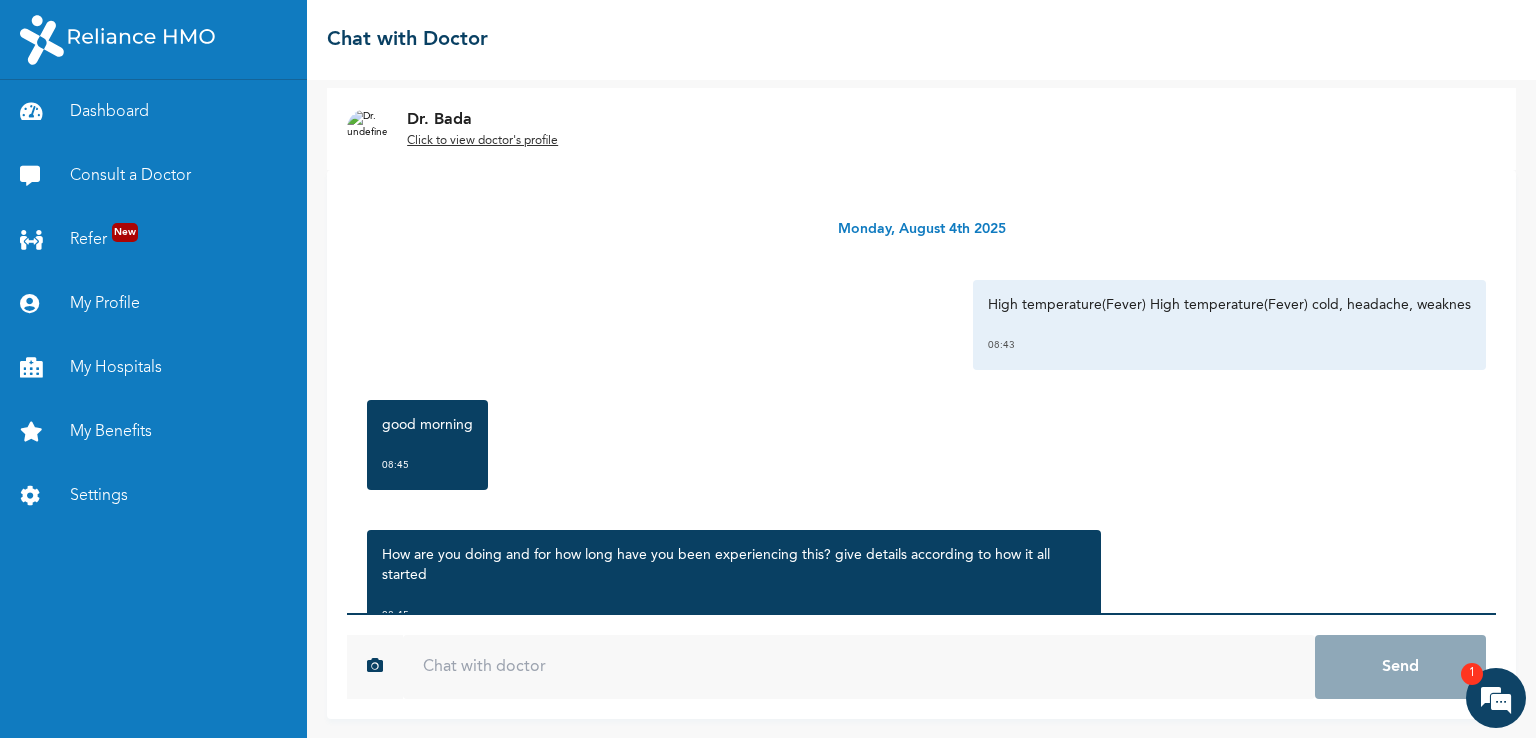 scroll, scrollTop: 0, scrollLeft: 0, axis: both 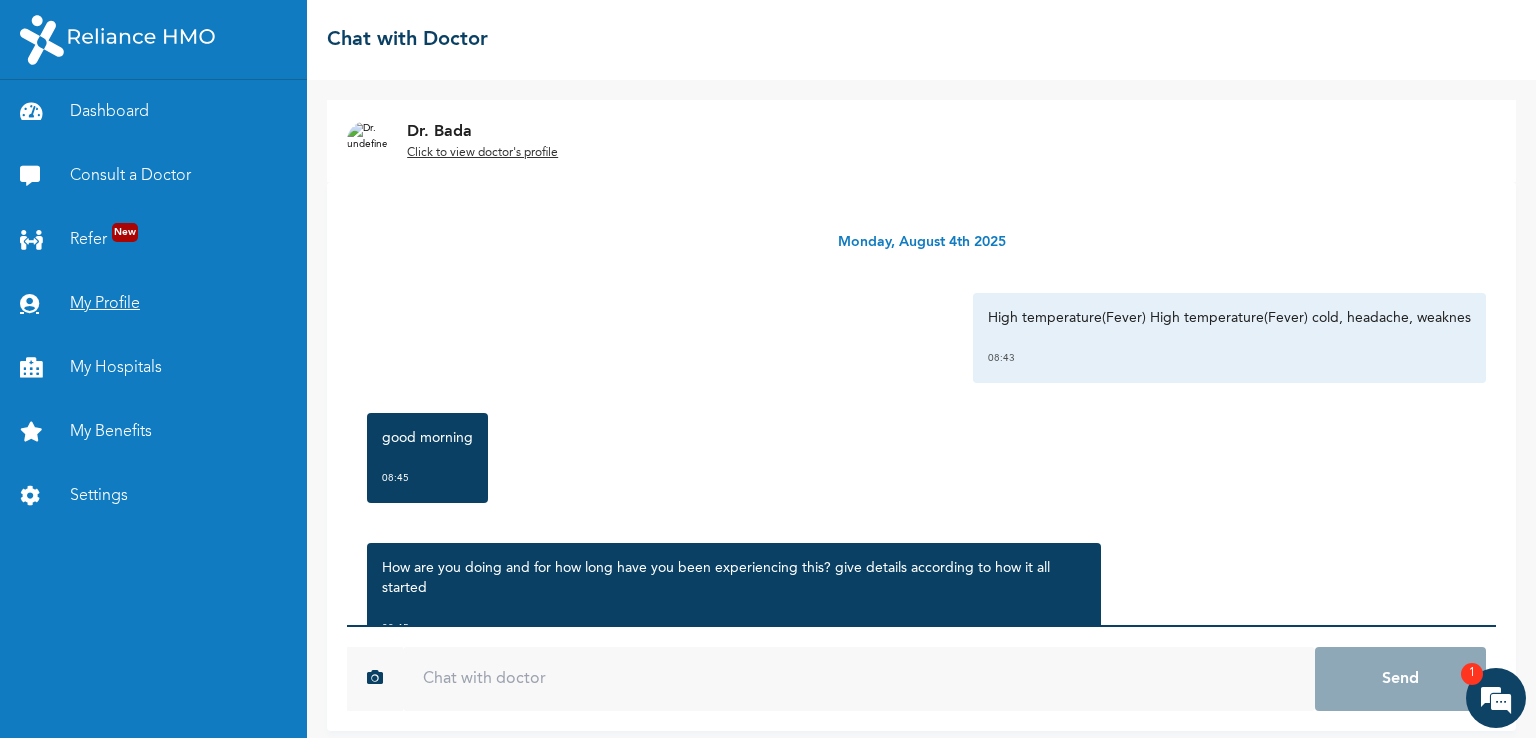 click on "My Profile" at bounding box center (153, 304) 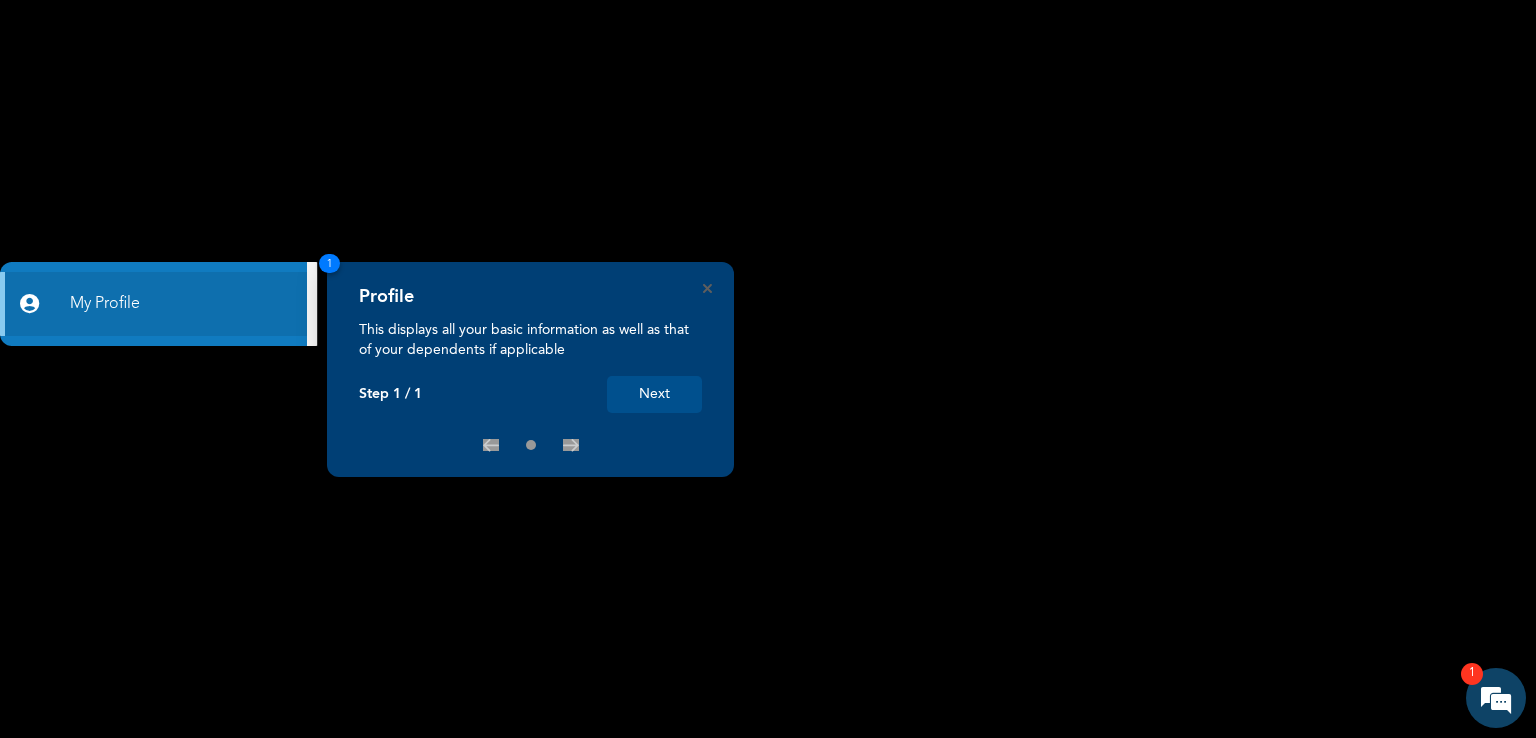 click on "Next" at bounding box center (654, 394) 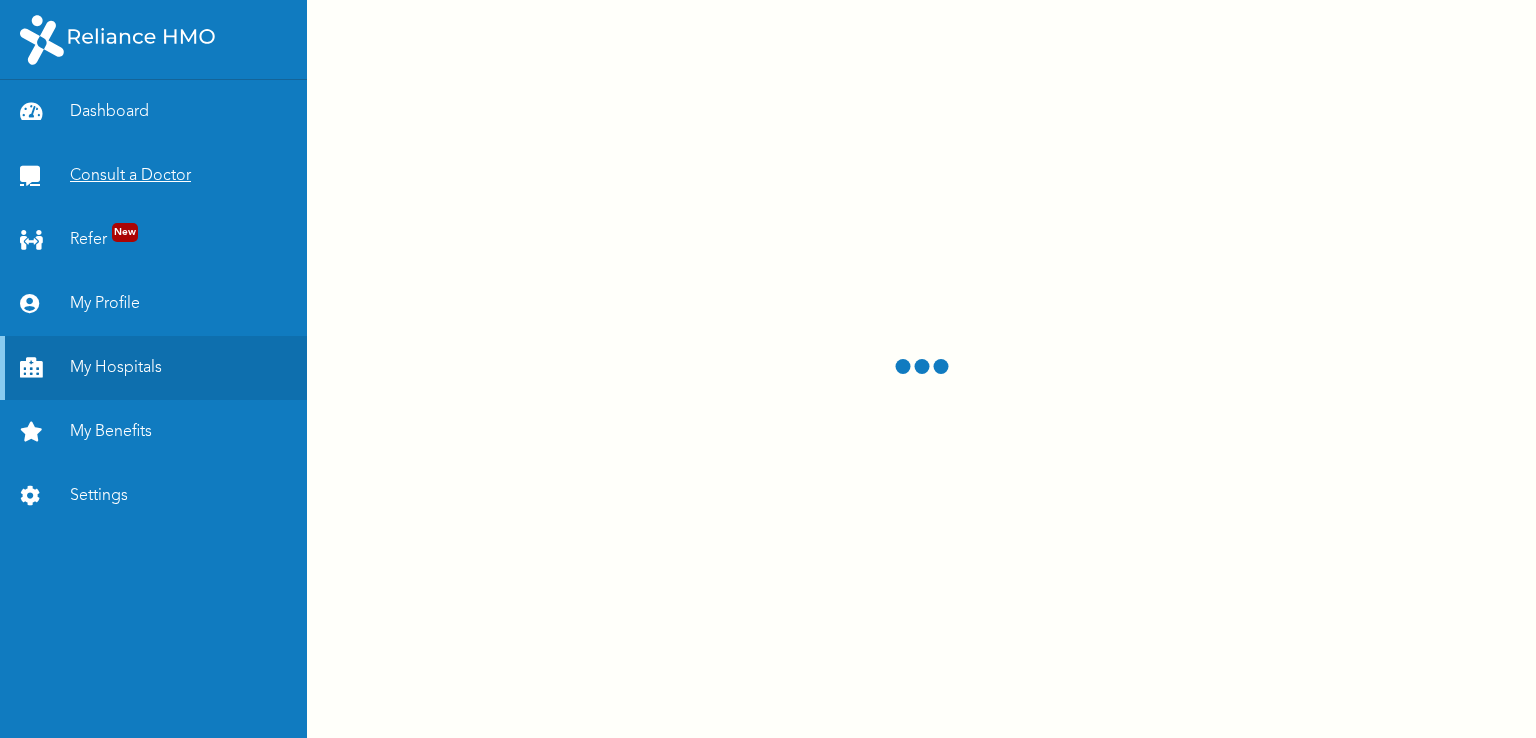 scroll, scrollTop: 0, scrollLeft: 0, axis: both 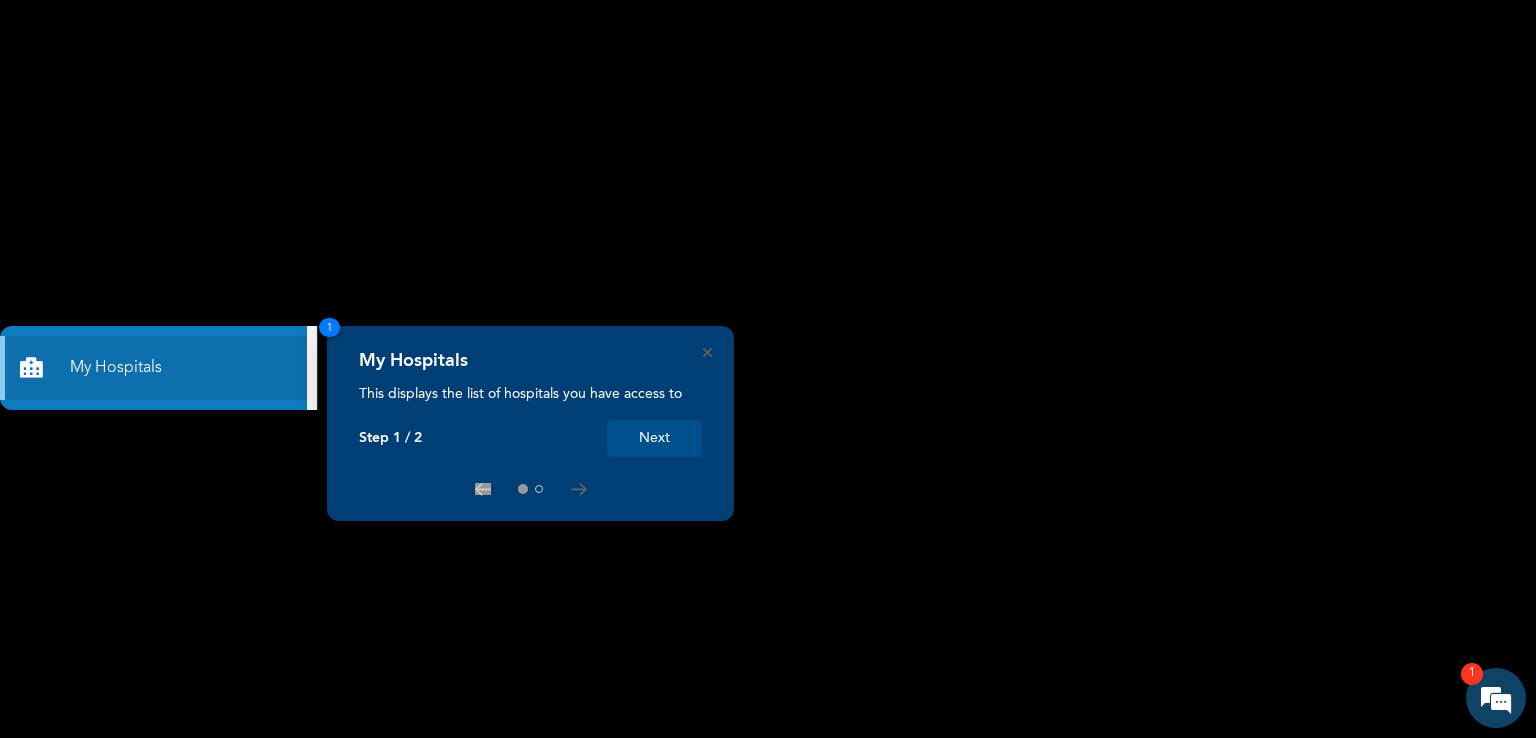 click on "Next" at bounding box center [654, 438] 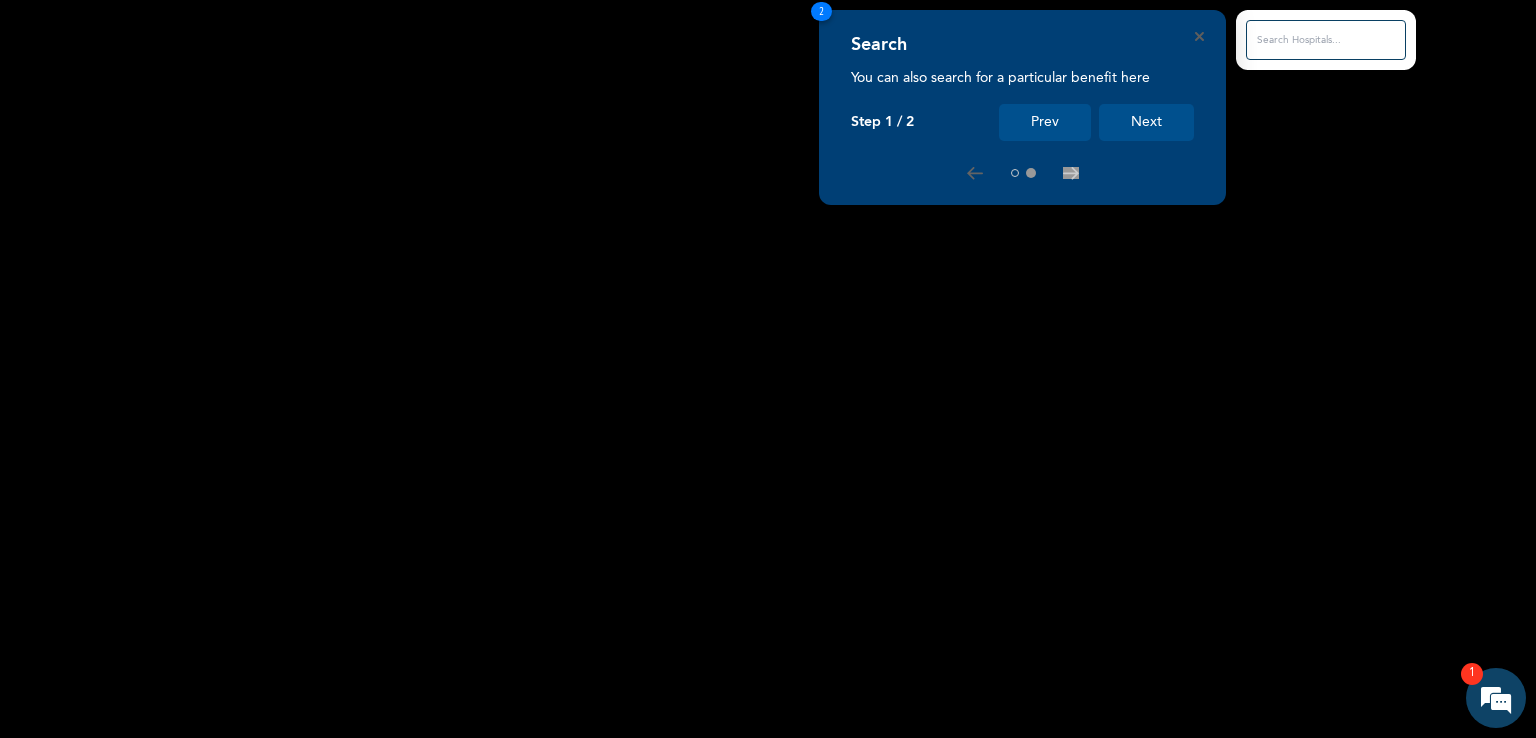 click on "Next" at bounding box center [1146, 122] 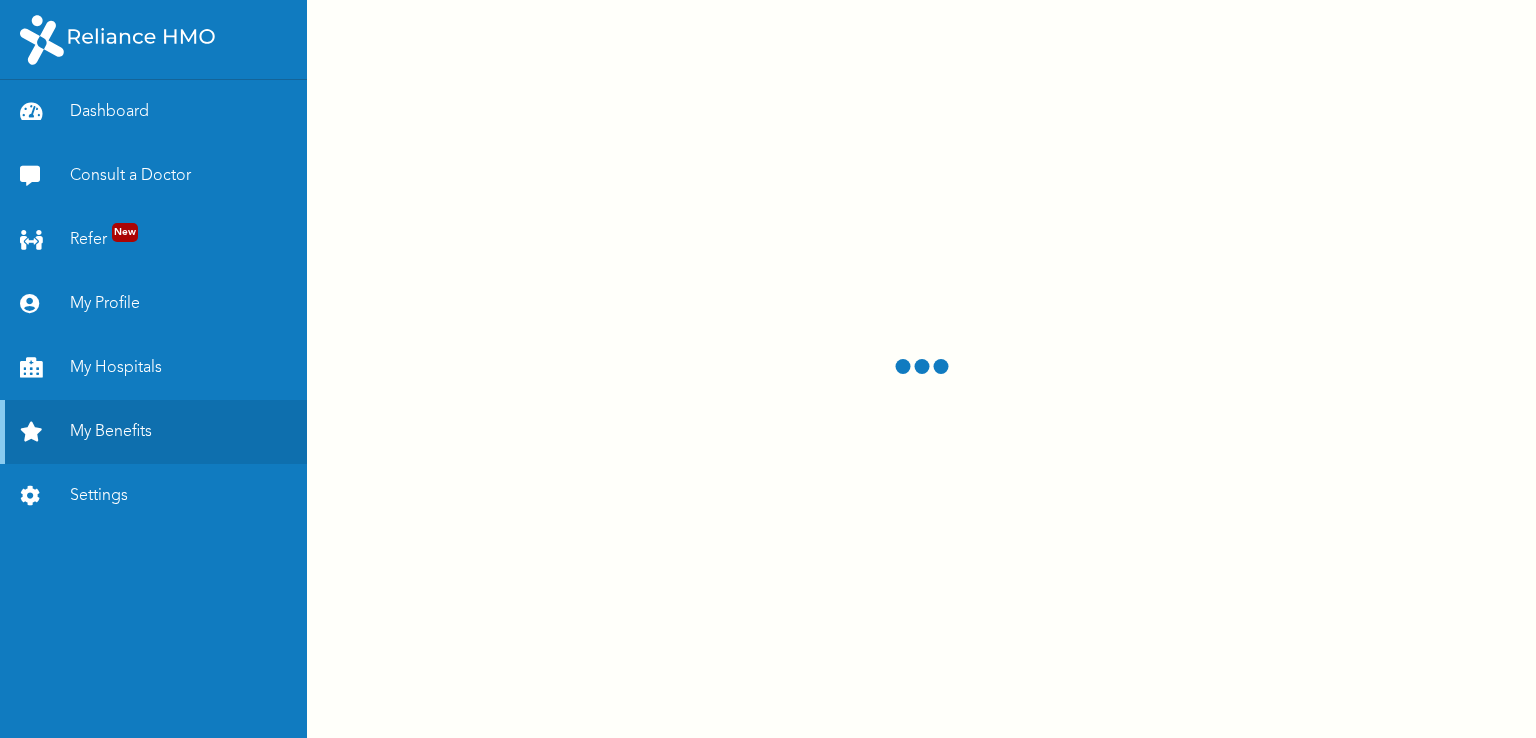 scroll, scrollTop: 0, scrollLeft: 0, axis: both 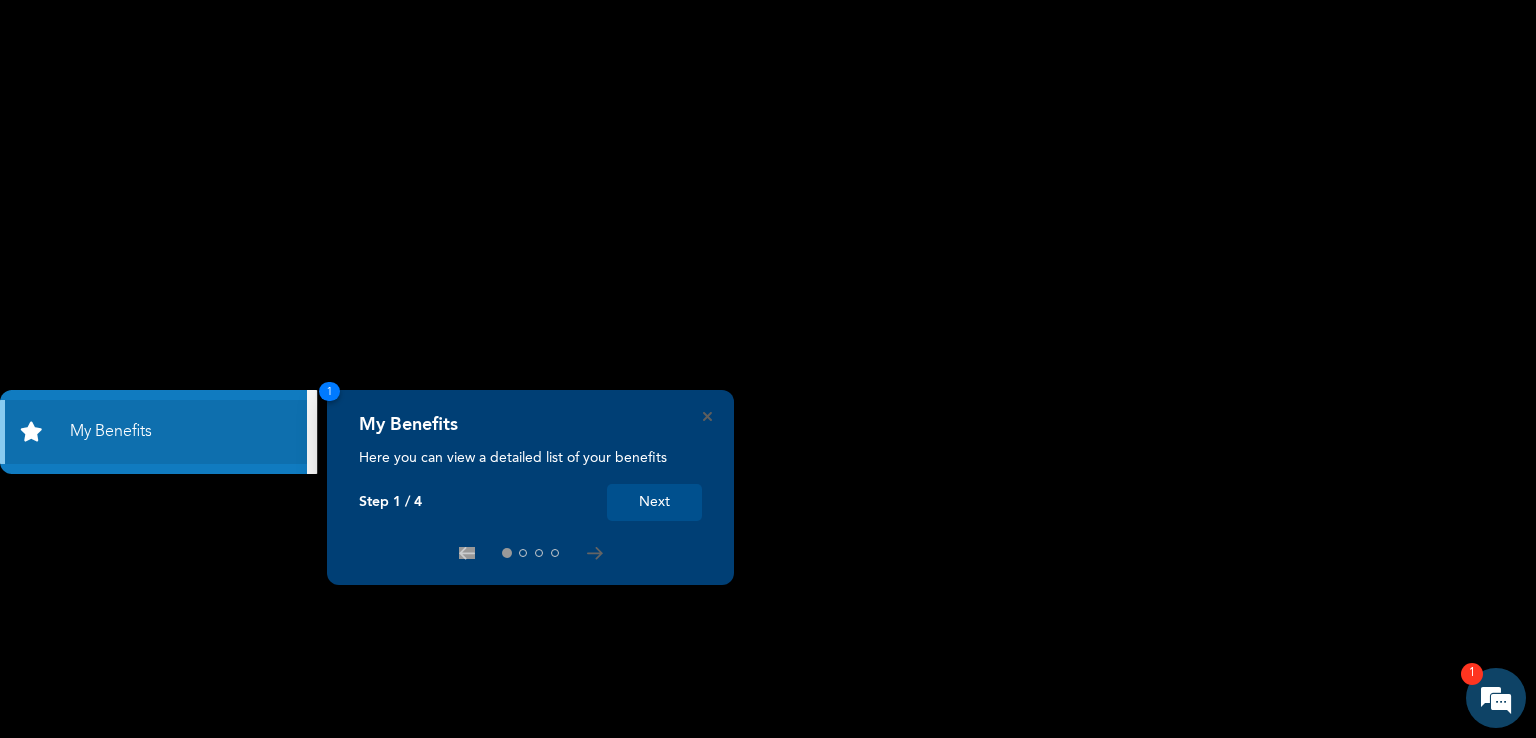 click on "My Benefits Here you can view a detailed list of your benefits Step 1 / 4 Next 1" at bounding box center (530, 487) 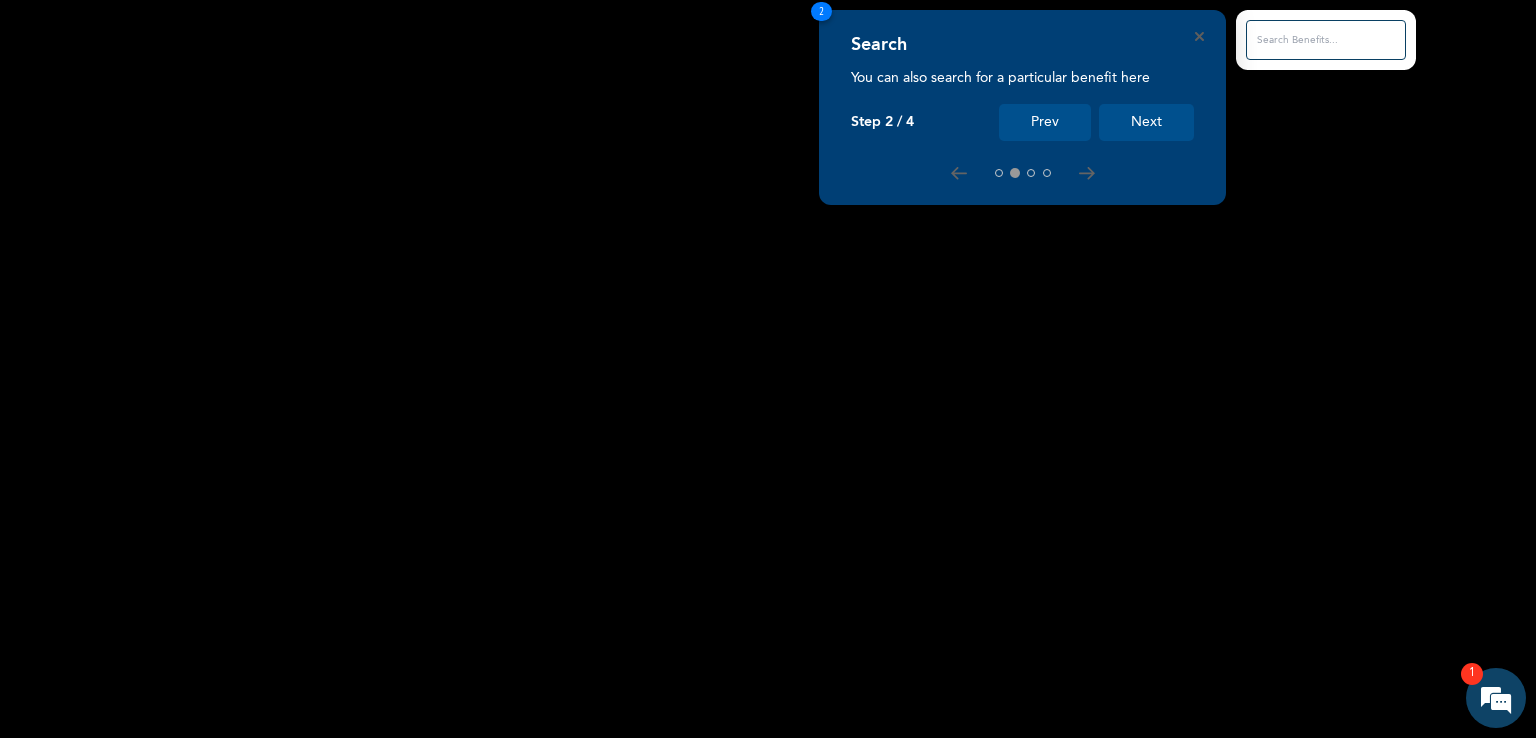click on "Next" at bounding box center (1146, 122) 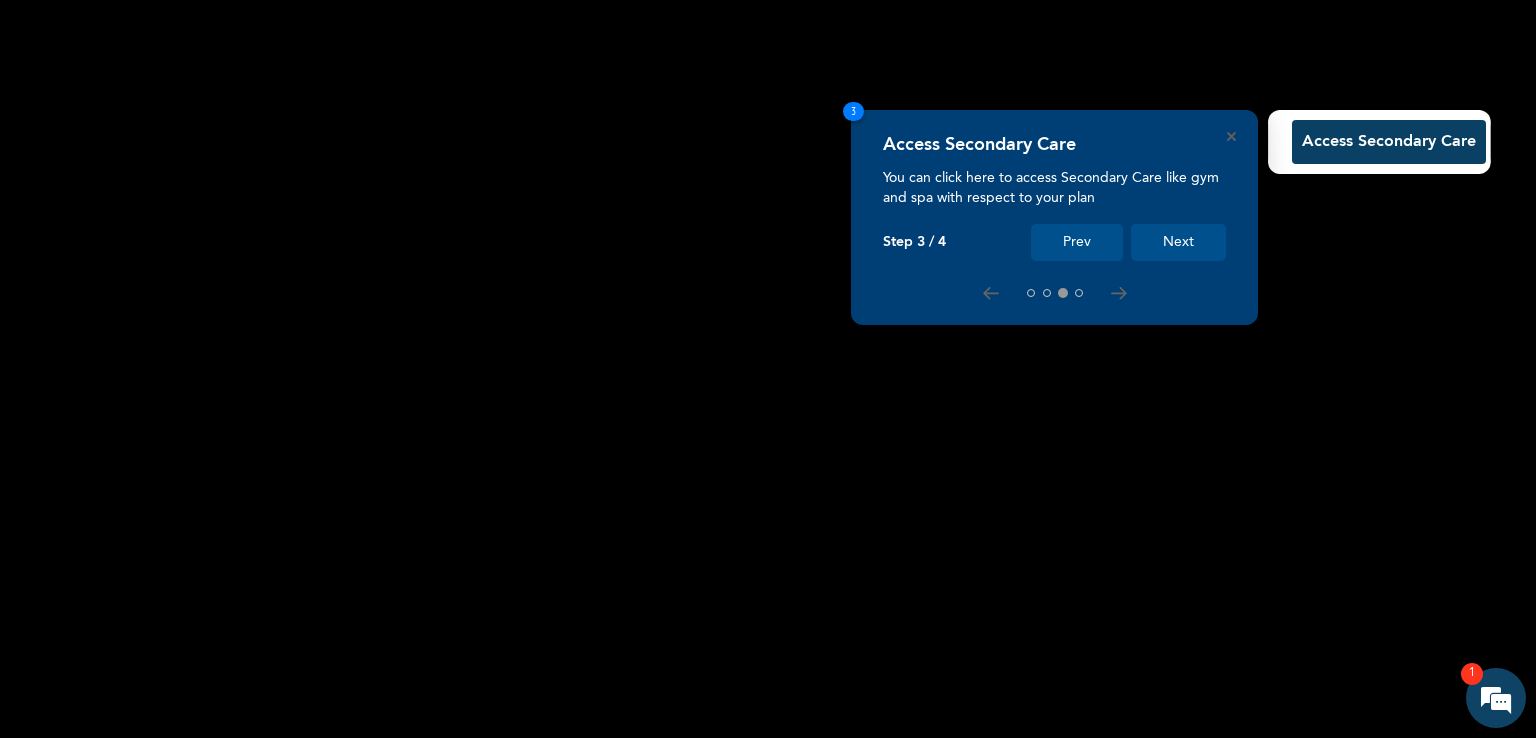 click on "Next" at bounding box center [1178, 242] 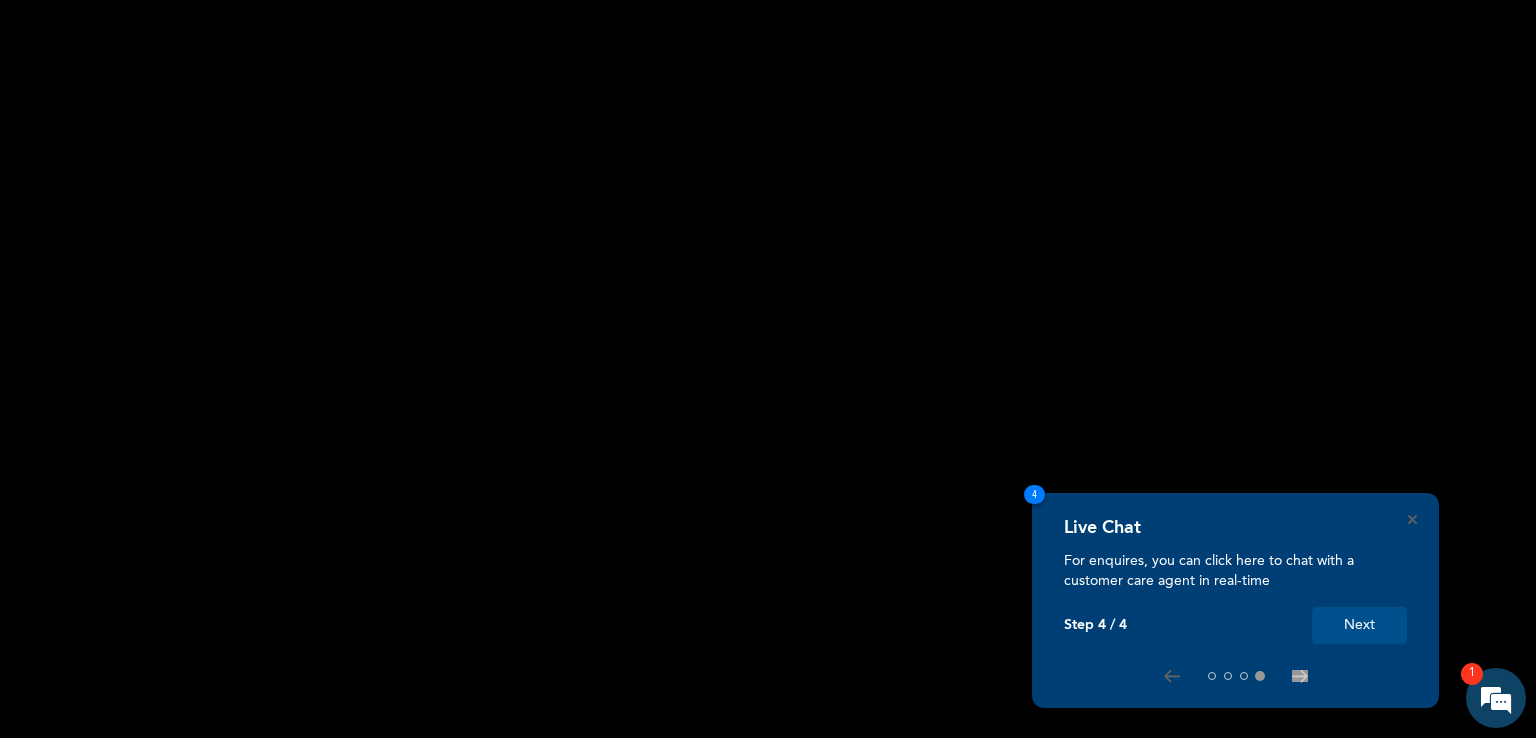 click on "Next" at bounding box center (1359, 625) 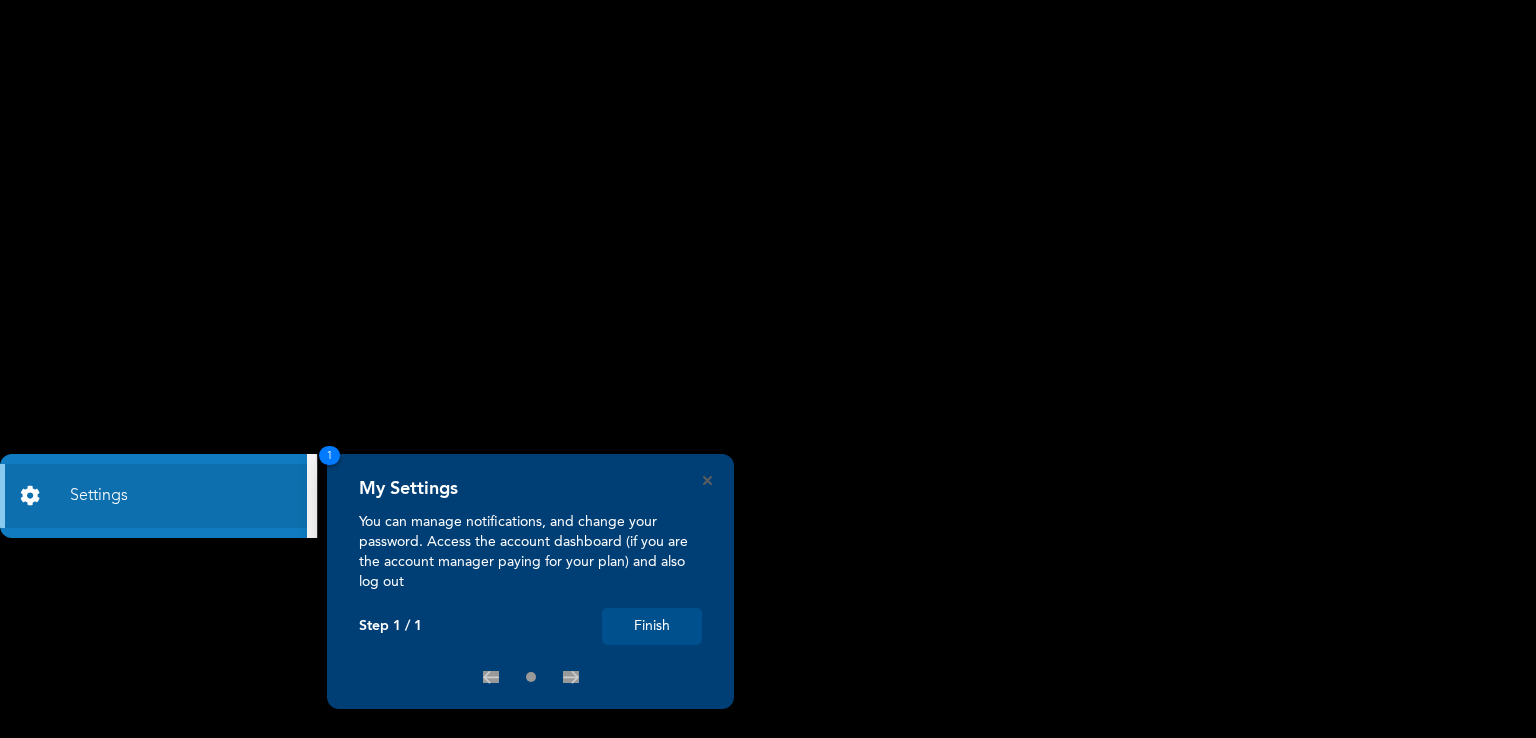 scroll, scrollTop: 0, scrollLeft: 0, axis: both 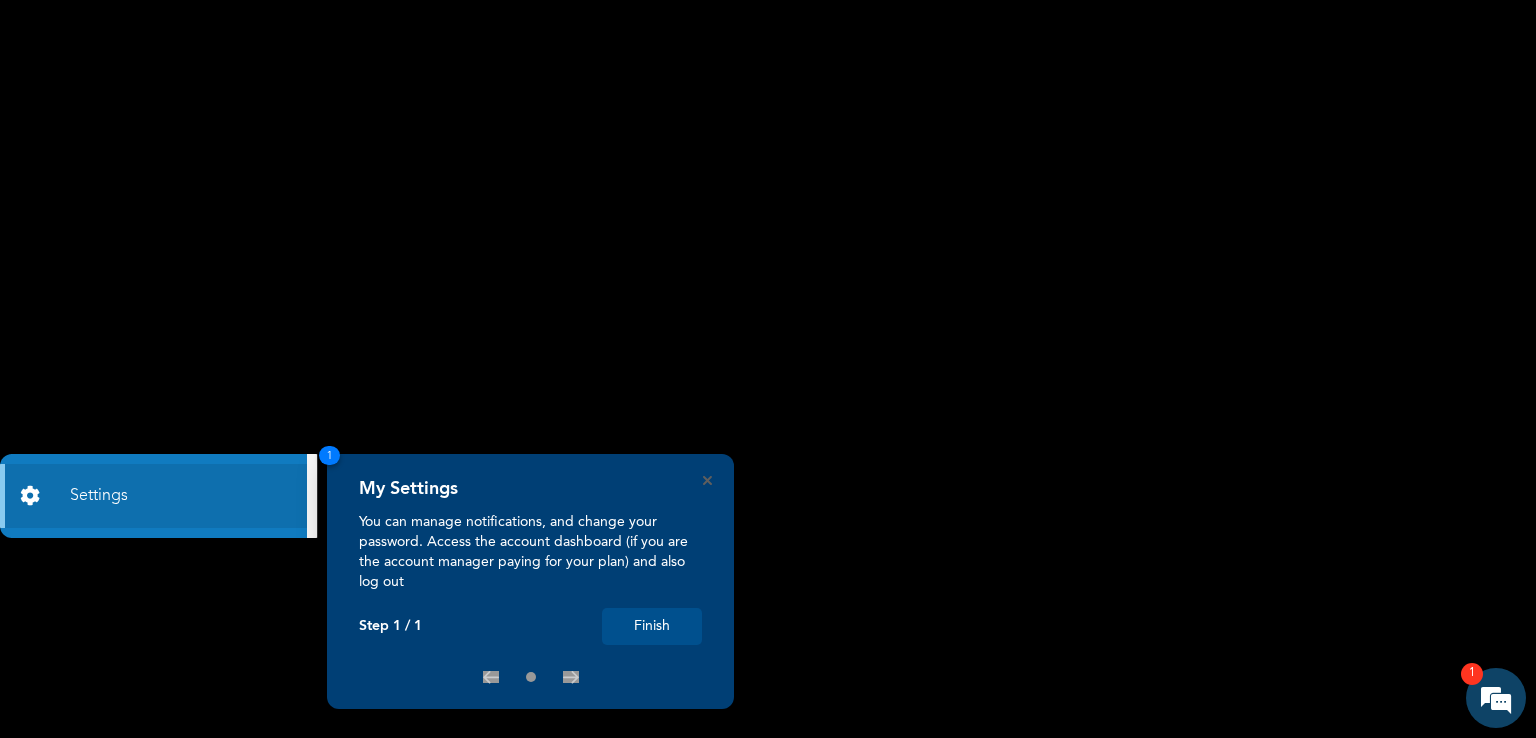 click on "My Settings You can manage notifications, and change your password. Access the account dashboard (if you are the account manager paying for your plan) and also log out Step 1 / 1 Finish 1" at bounding box center [530, 581] 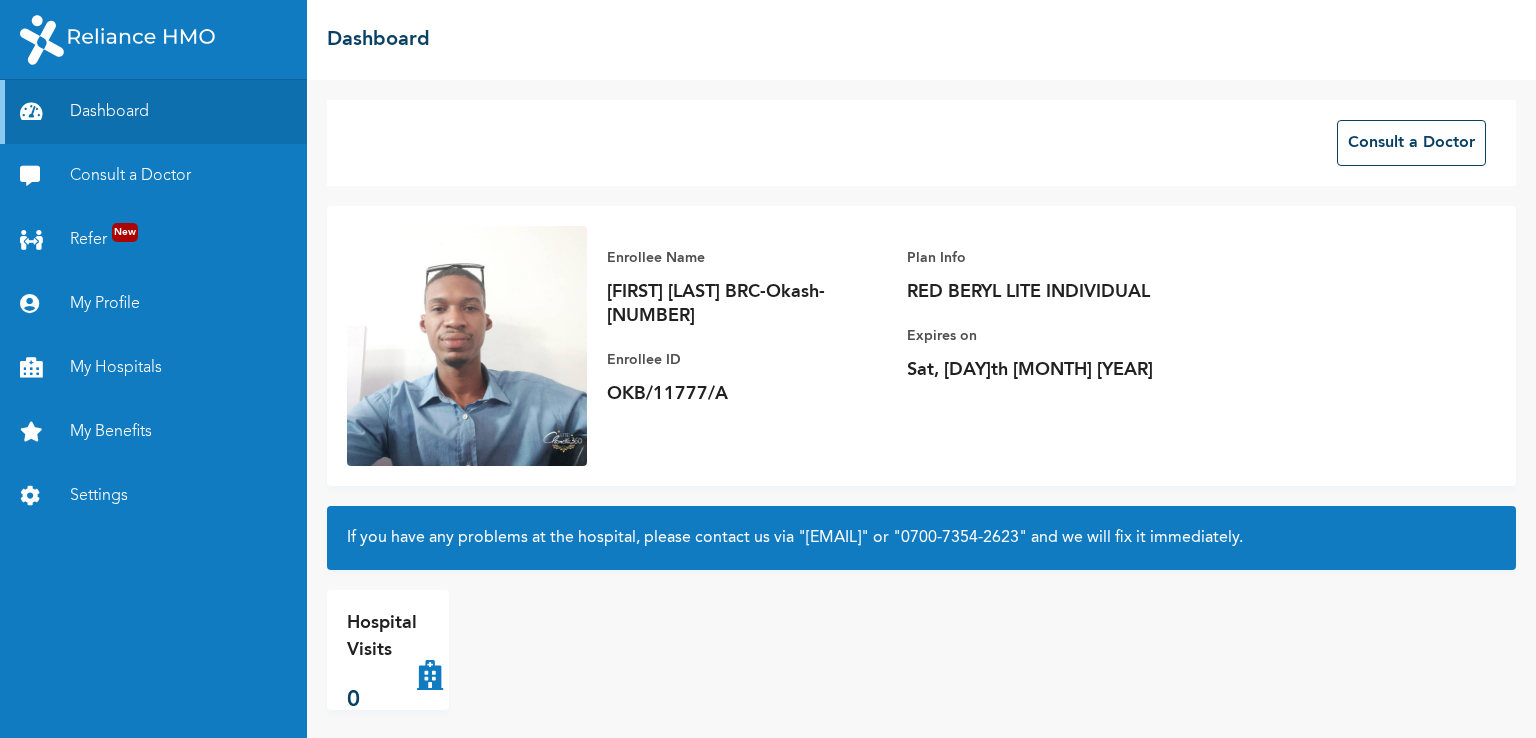 scroll, scrollTop: 0, scrollLeft: 0, axis: both 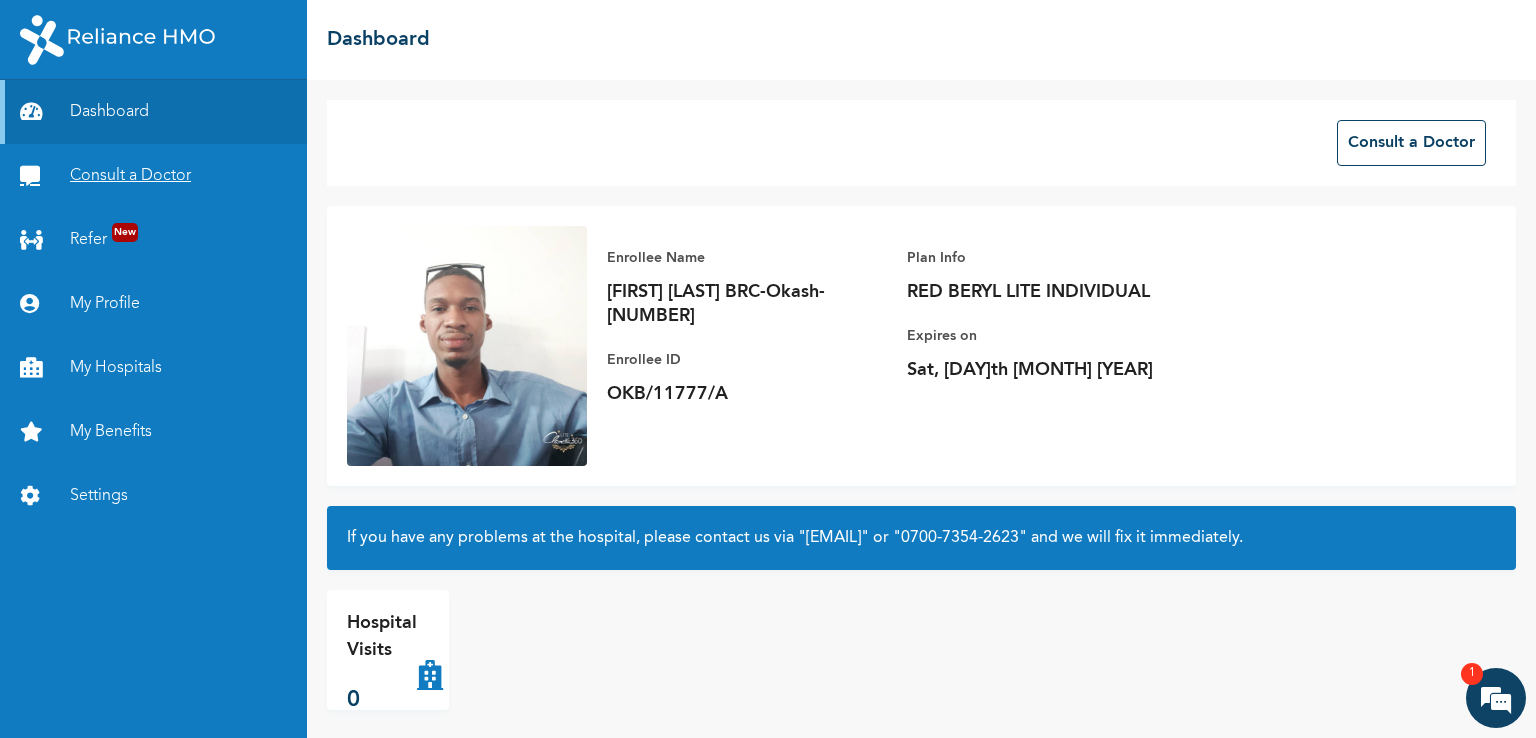 click on "Consult a Doctor" at bounding box center [153, 176] 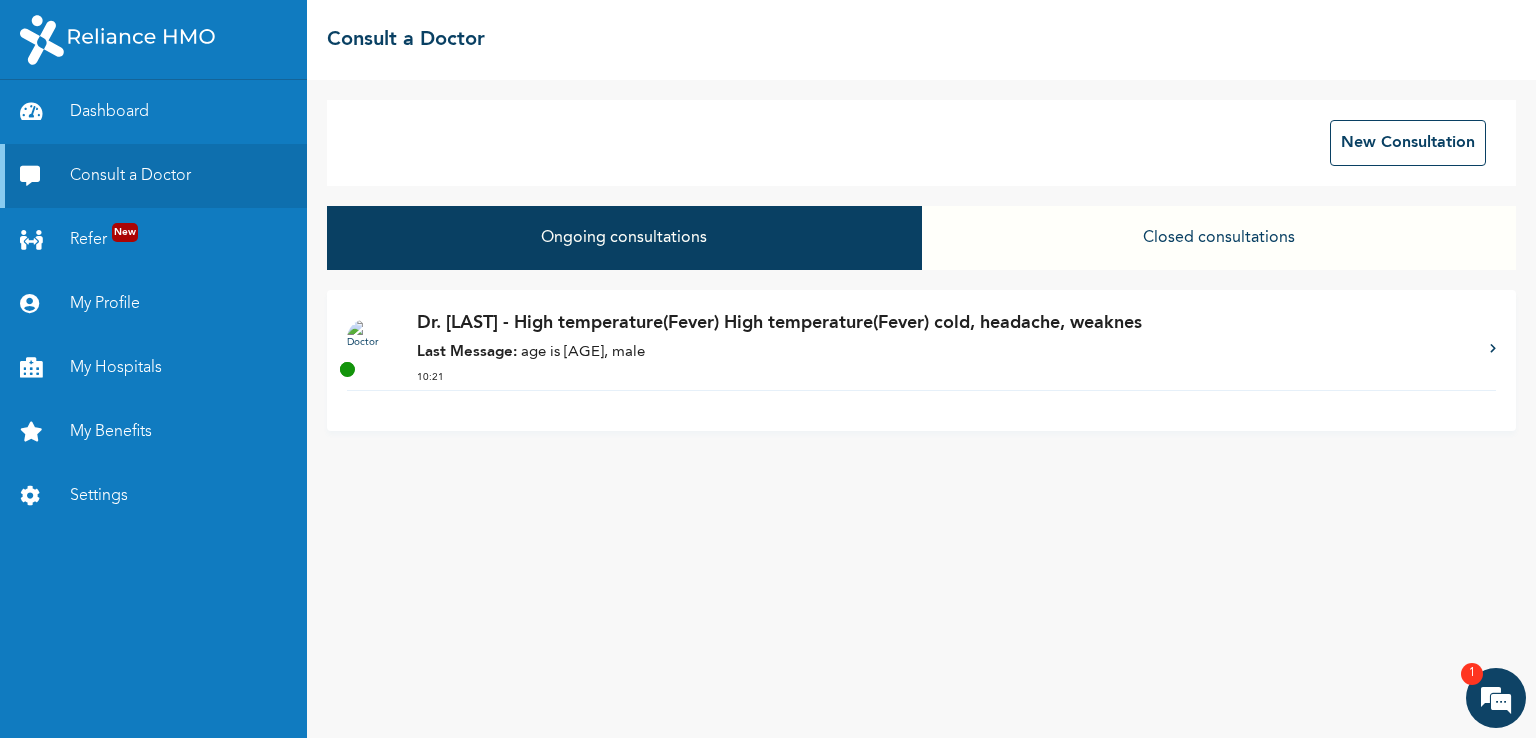 drag, startPoint x: 768, startPoint y: 349, endPoint x: 755, endPoint y: 341, distance: 15.264338 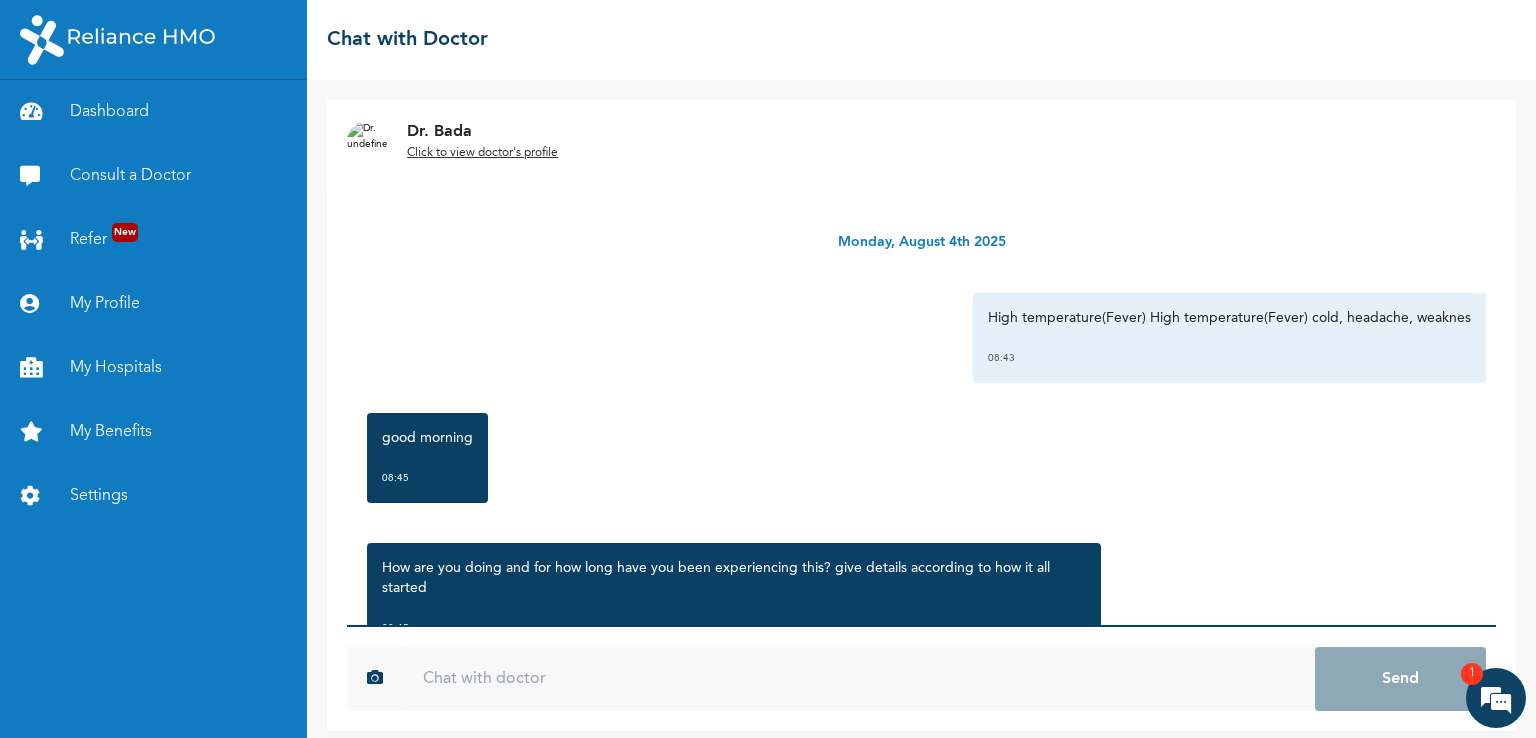 scroll, scrollTop: 12, scrollLeft: 0, axis: vertical 